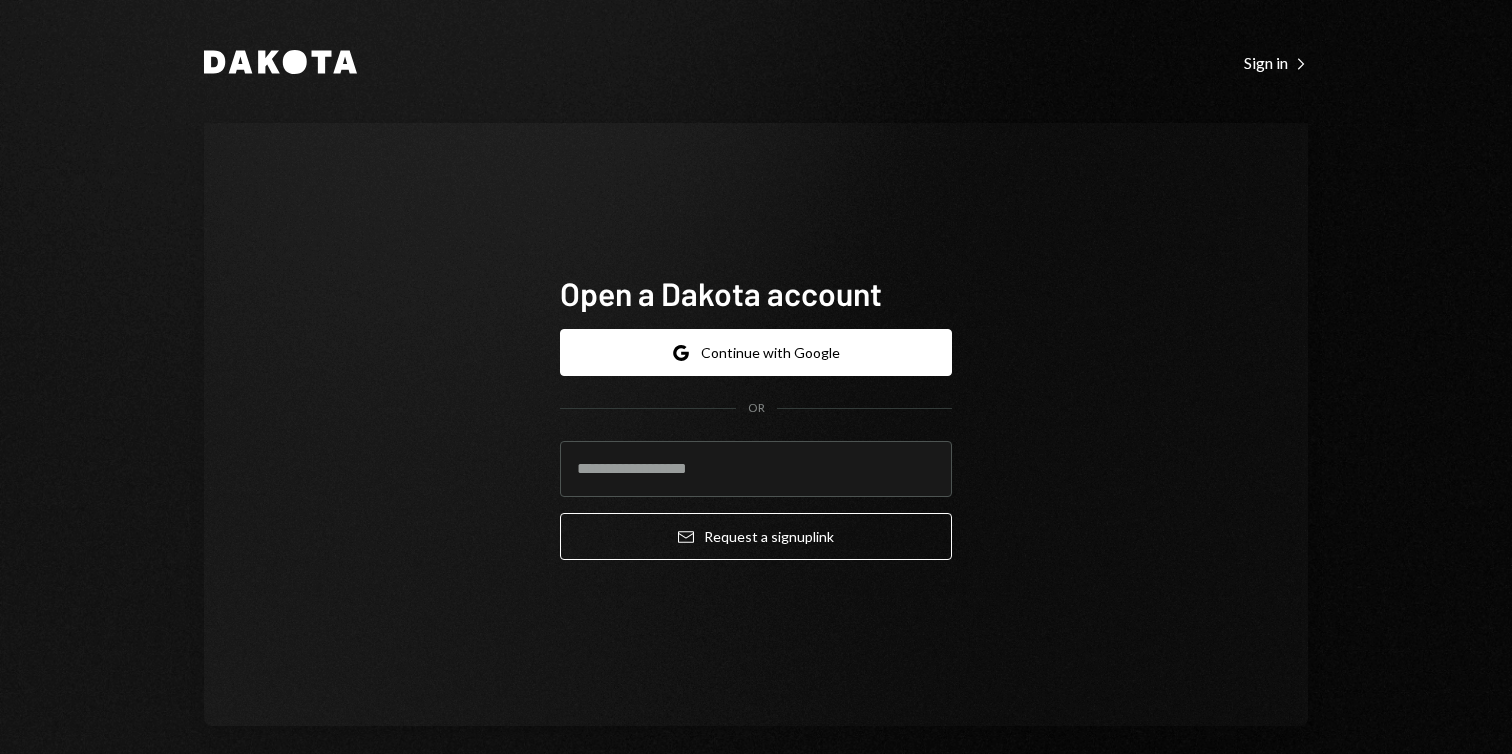 scroll, scrollTop: 0, scrollLeft: 0, axis: both 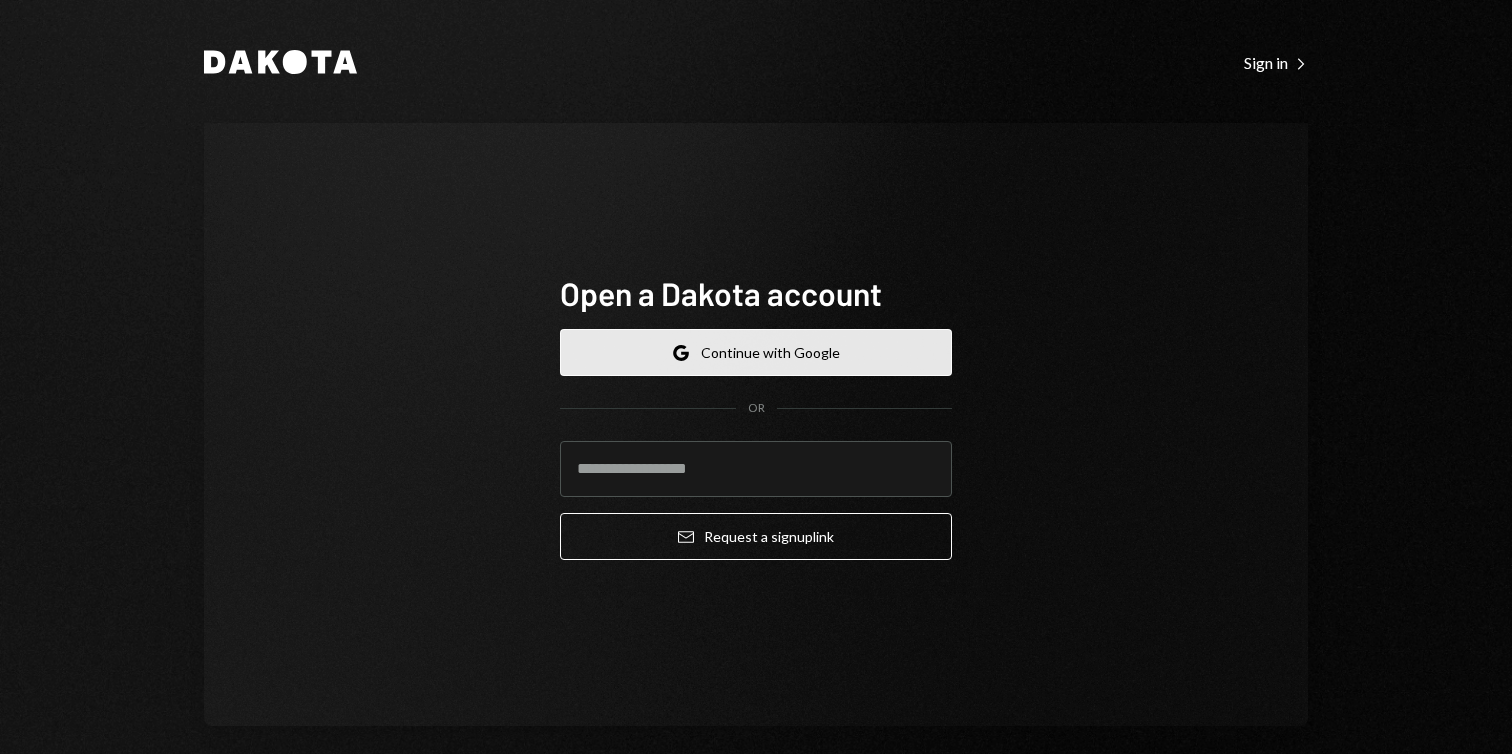 click on "Google  Continue with Google" at bounding box center (756, 352) 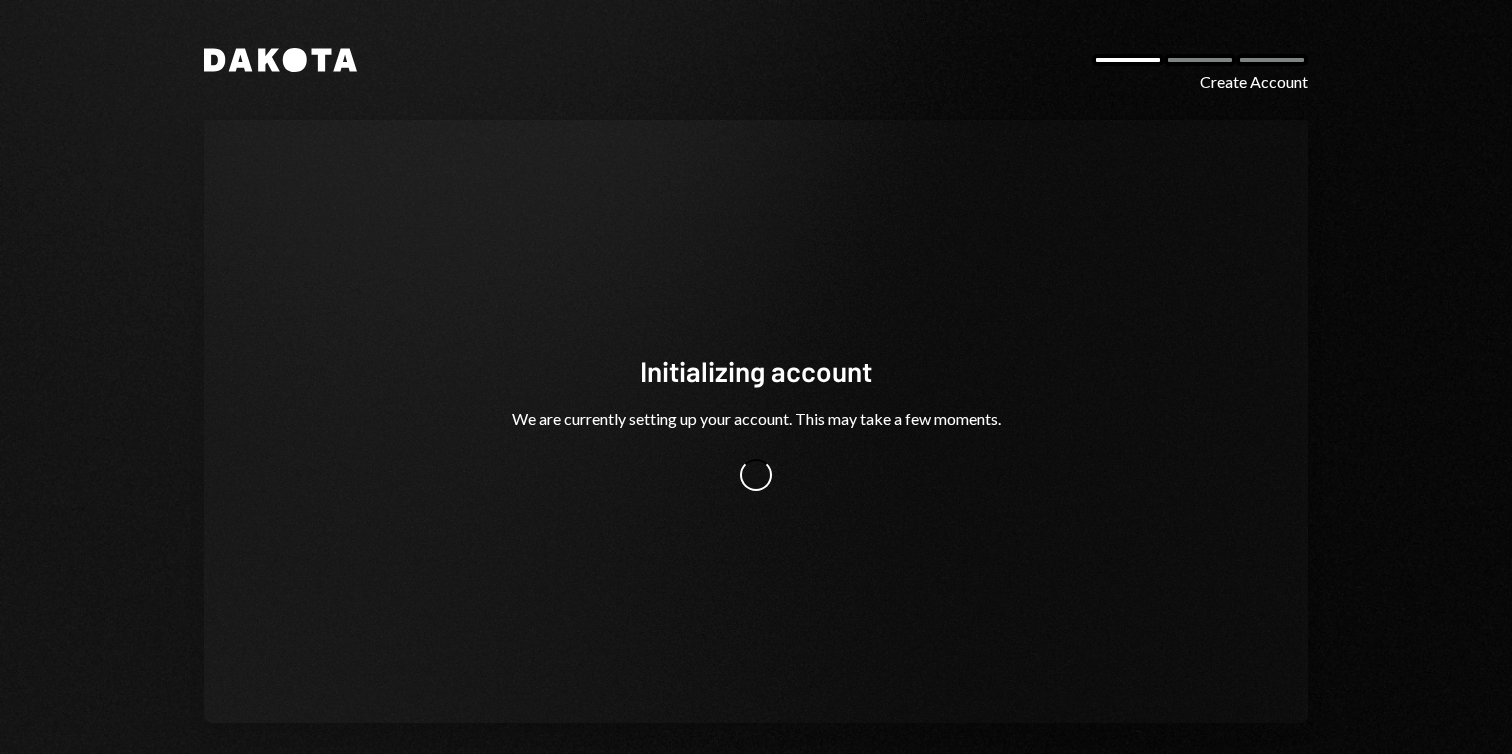 scroll, scrollTop: 0, scrollLeft: 0, axis: both 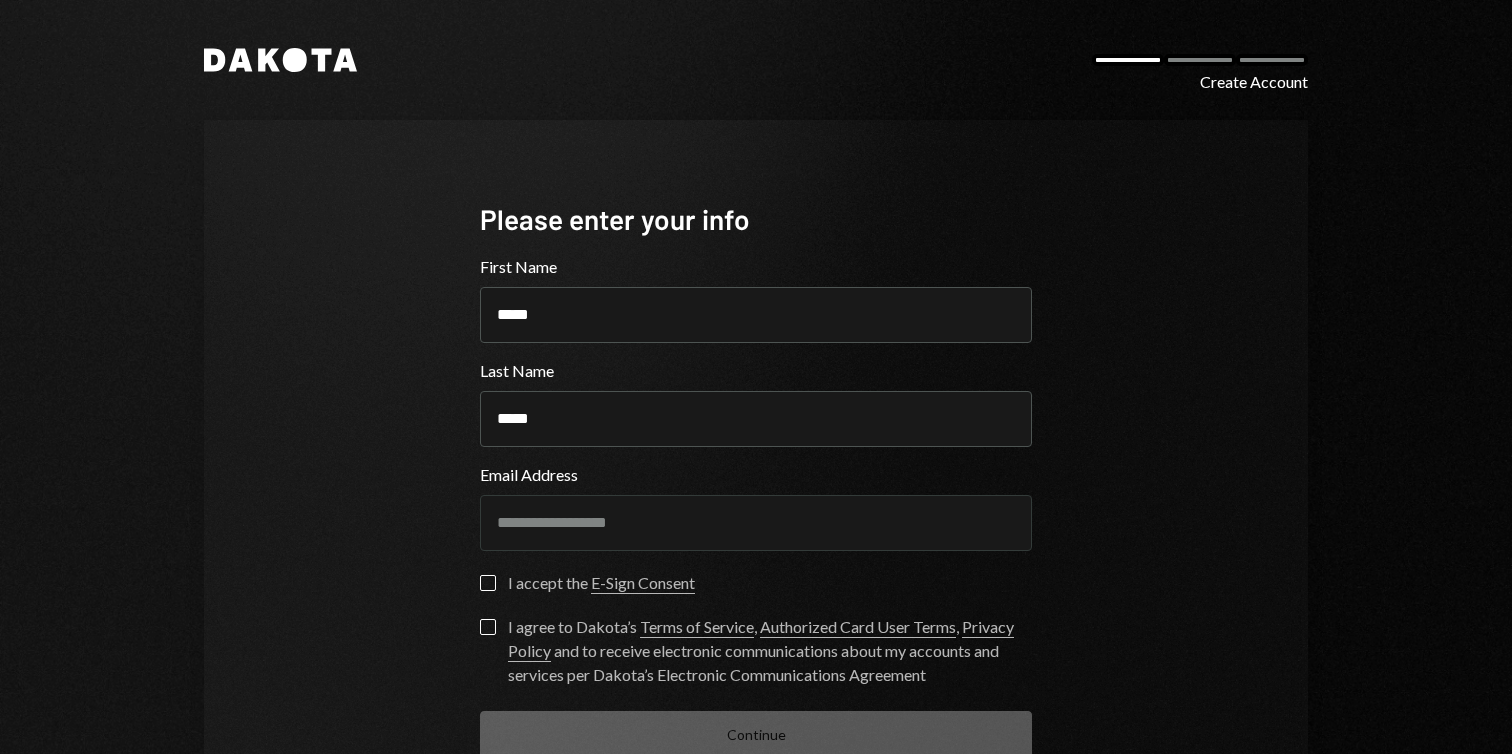 click on "I accept the   E-Sign Consent" at bounding box center [488, 583] 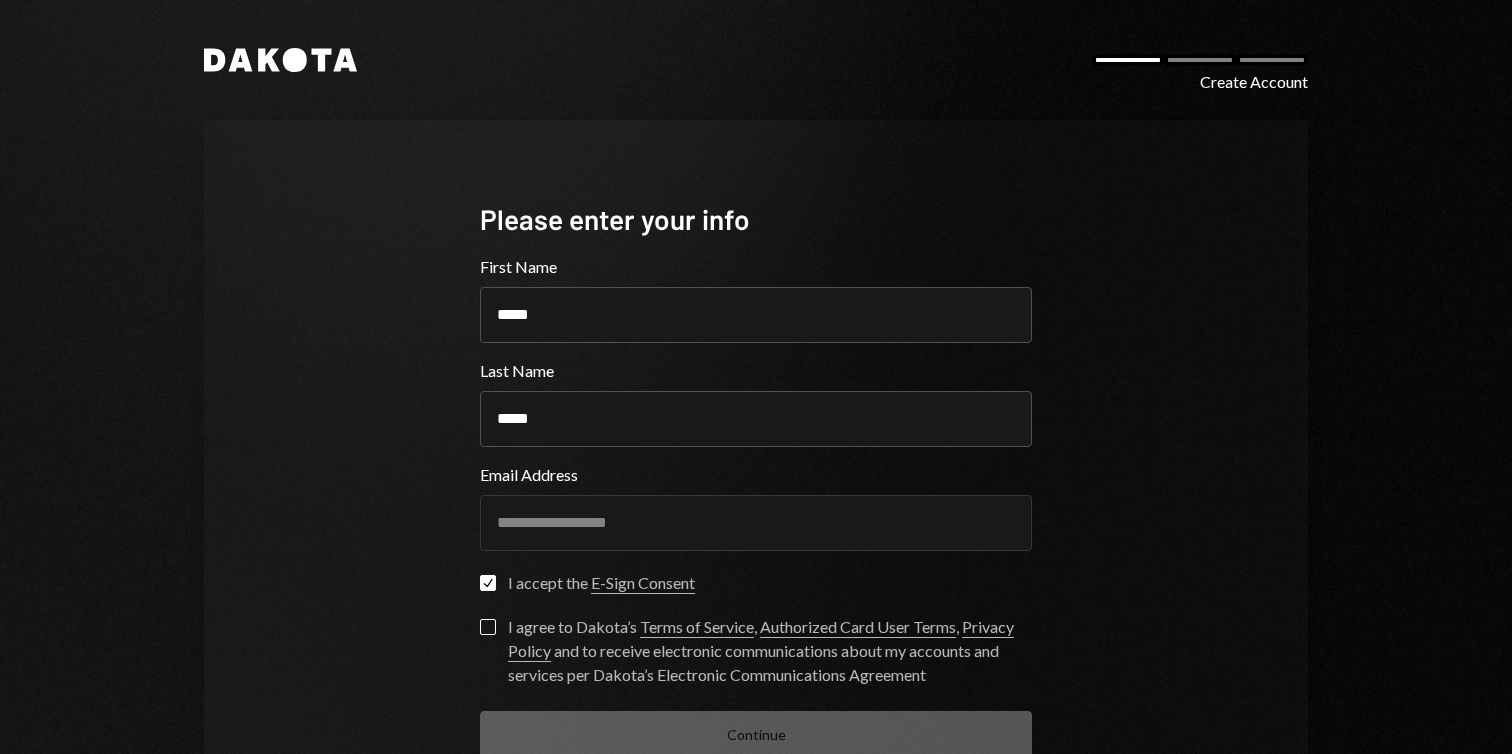 click on "I agree to Dakota’s   Terms of Service ,   Authorized Card User Terms ,   Privacy Policy   and to receive electronic communications about my accounts and services per Dakota’s Electronic Communications Agreement" at bounding box center [488, 627] 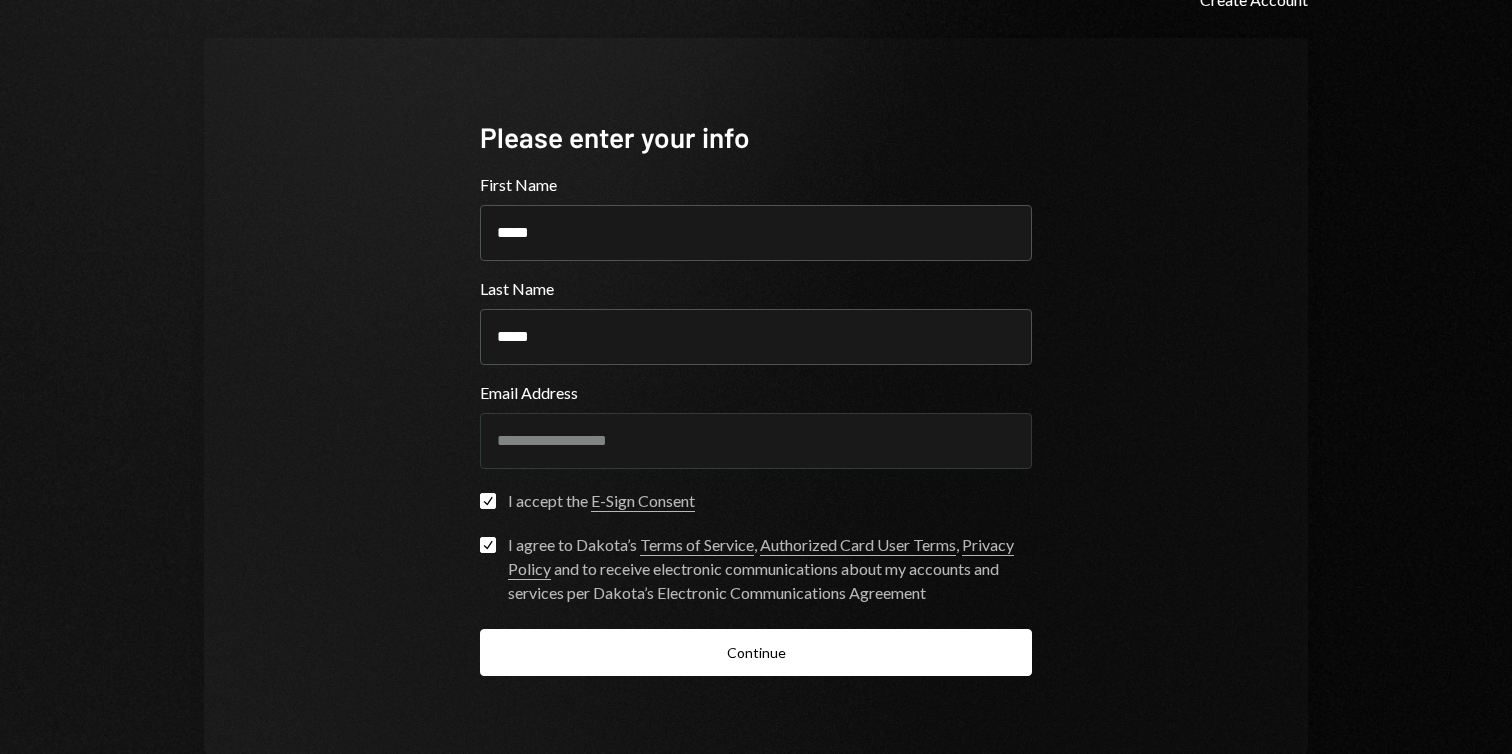 scroll, scrollTop: 112, scrollLeft: 0, axis: vertical 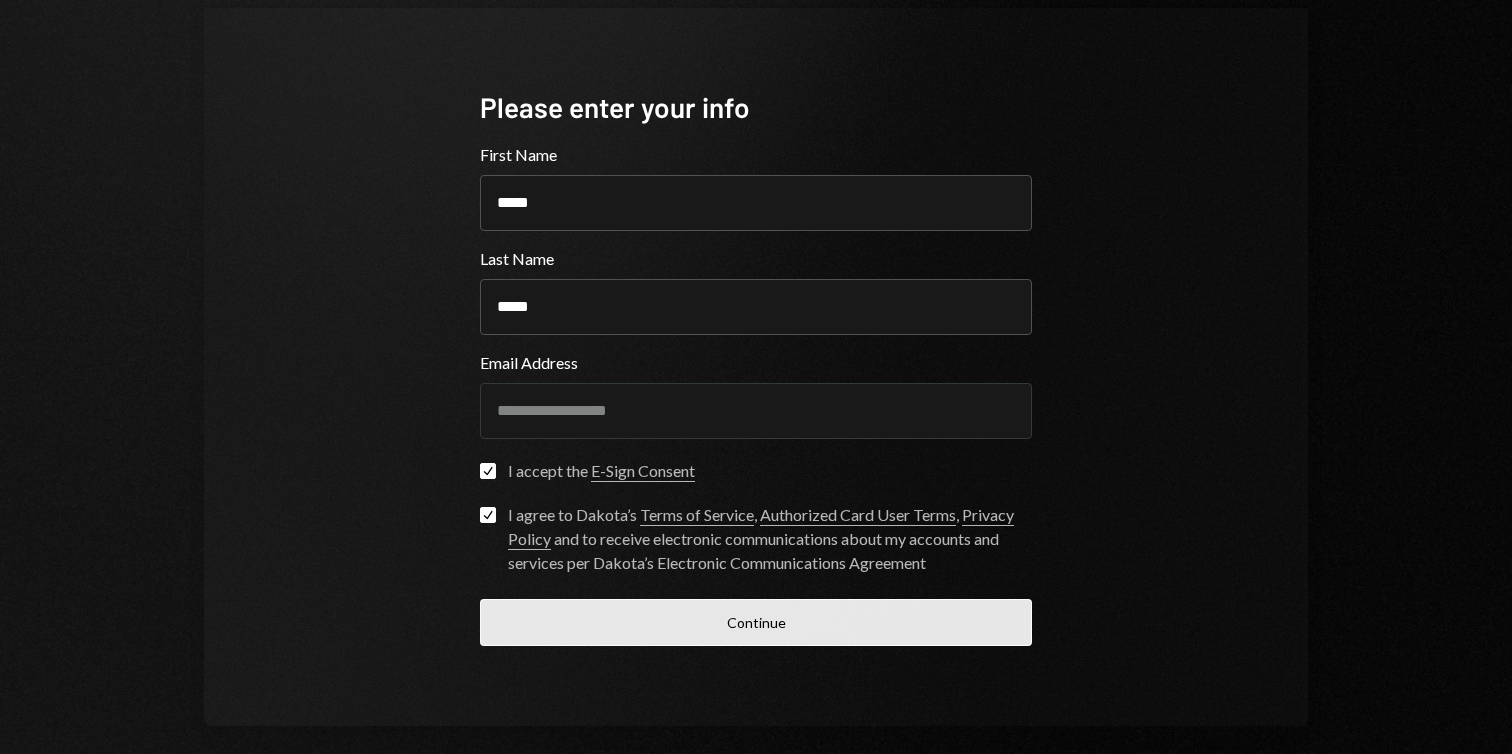 click on "Continue" at bounding box center [756, 622] 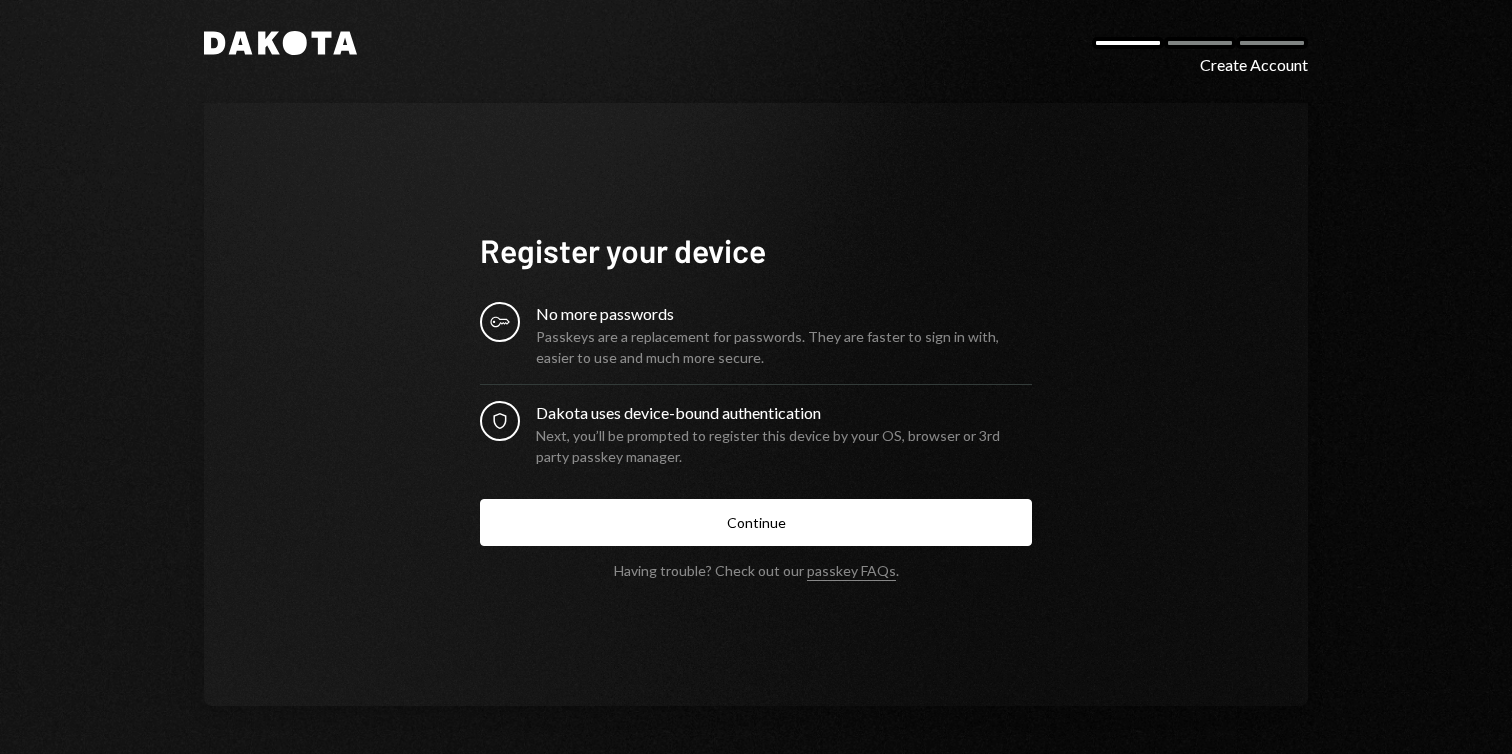 scroll, scrollTop: 0, scrollLeft: 0, axis: both 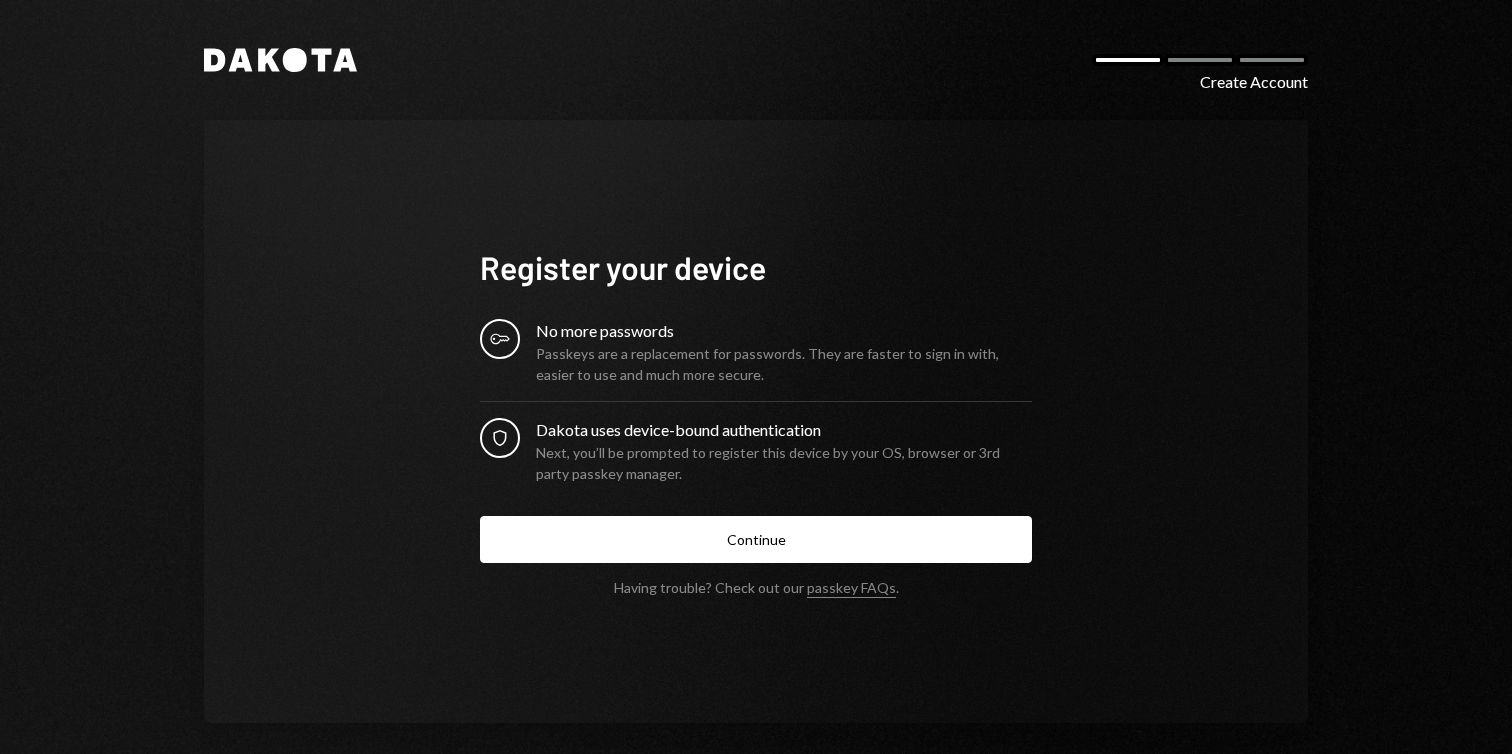 click on "Security" 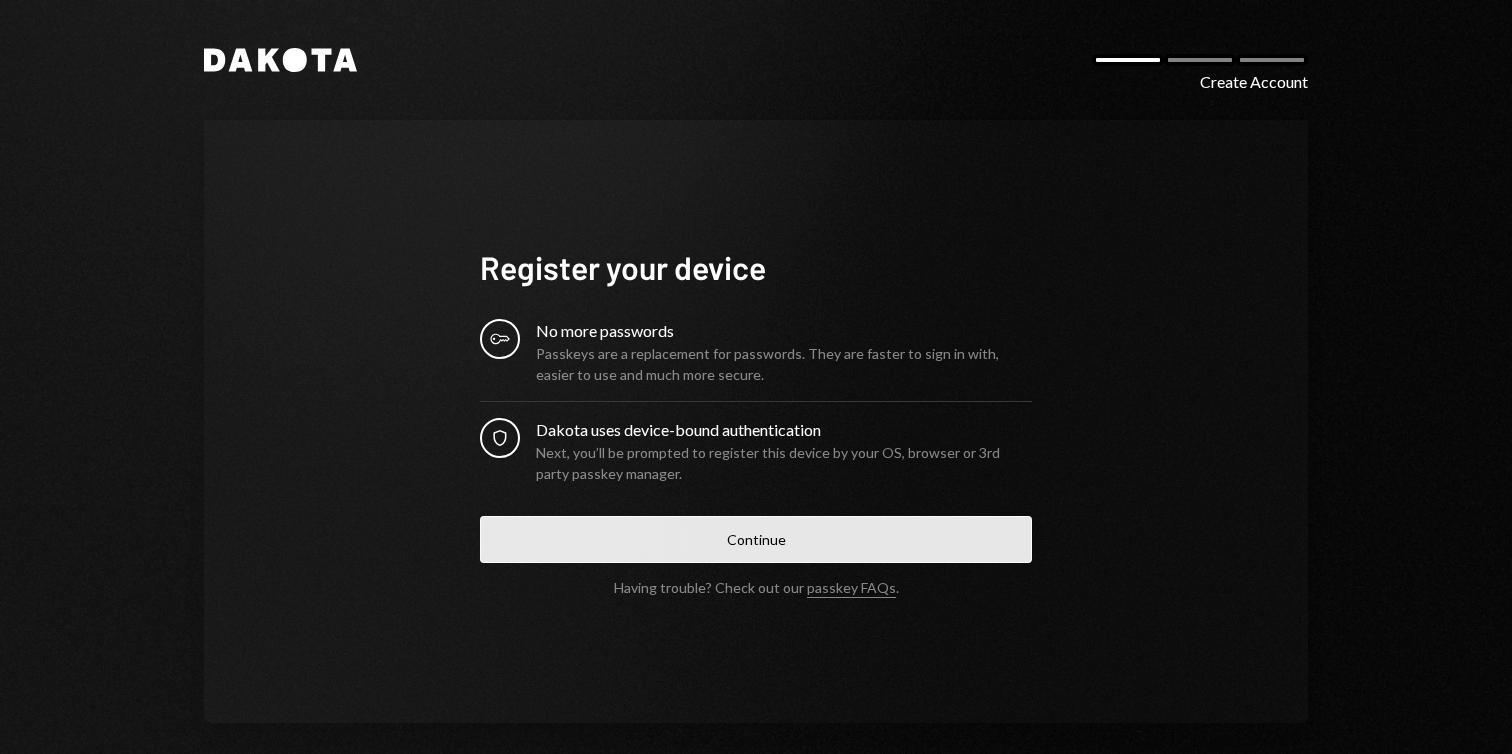 click on "Continue" at bounding box center (756, 539) 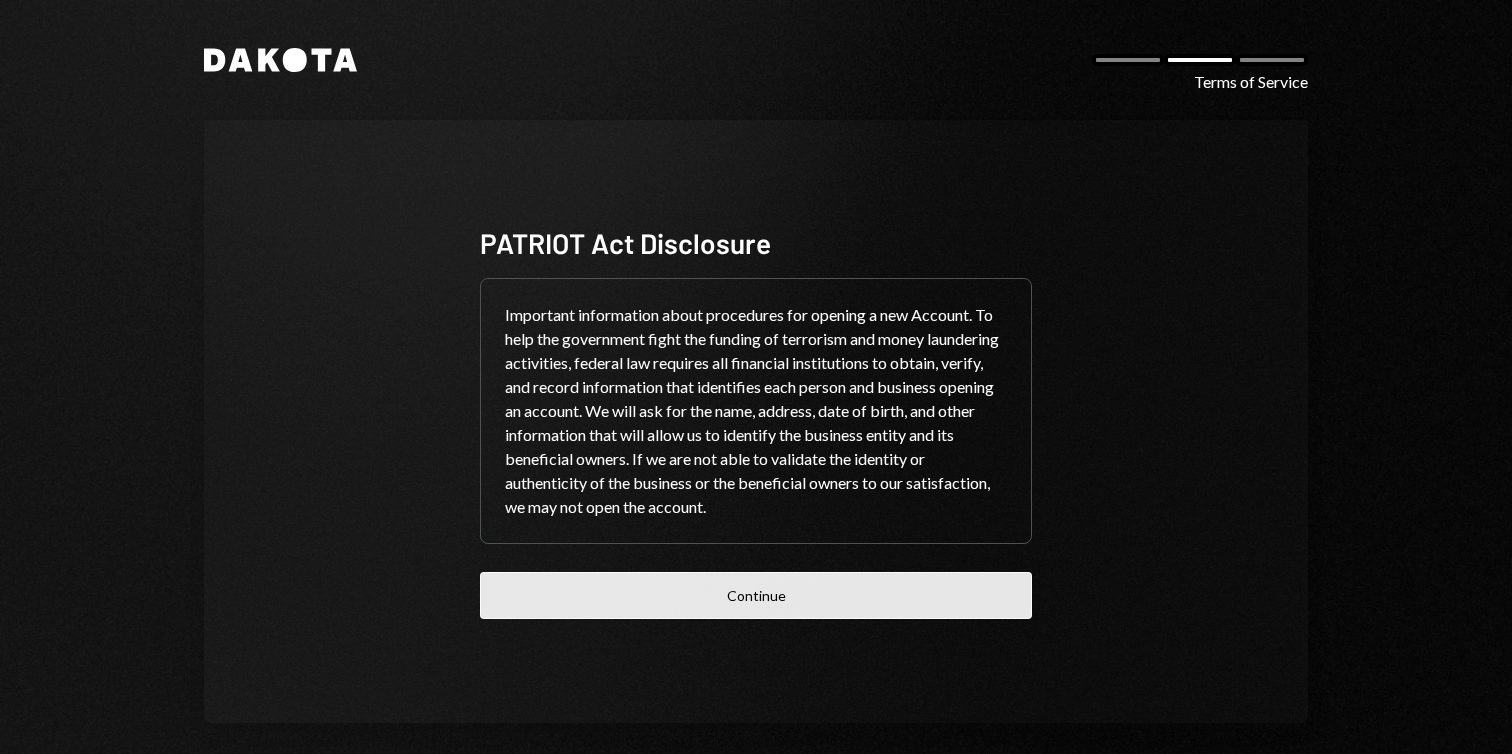 click on "Continue" at bounding box center [756, 595] 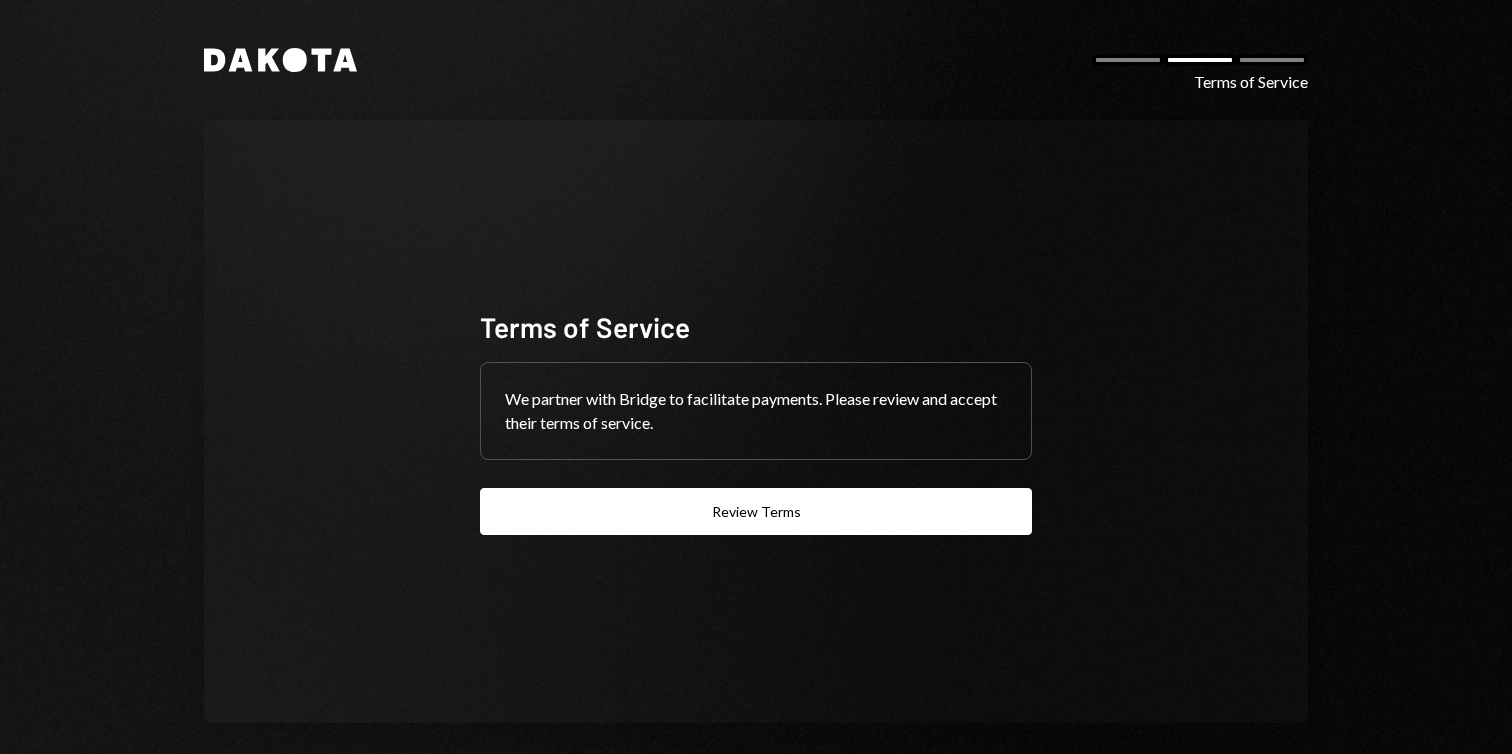 scroll, scrollTop: 17, scrollLeft: 0, axis: vertical 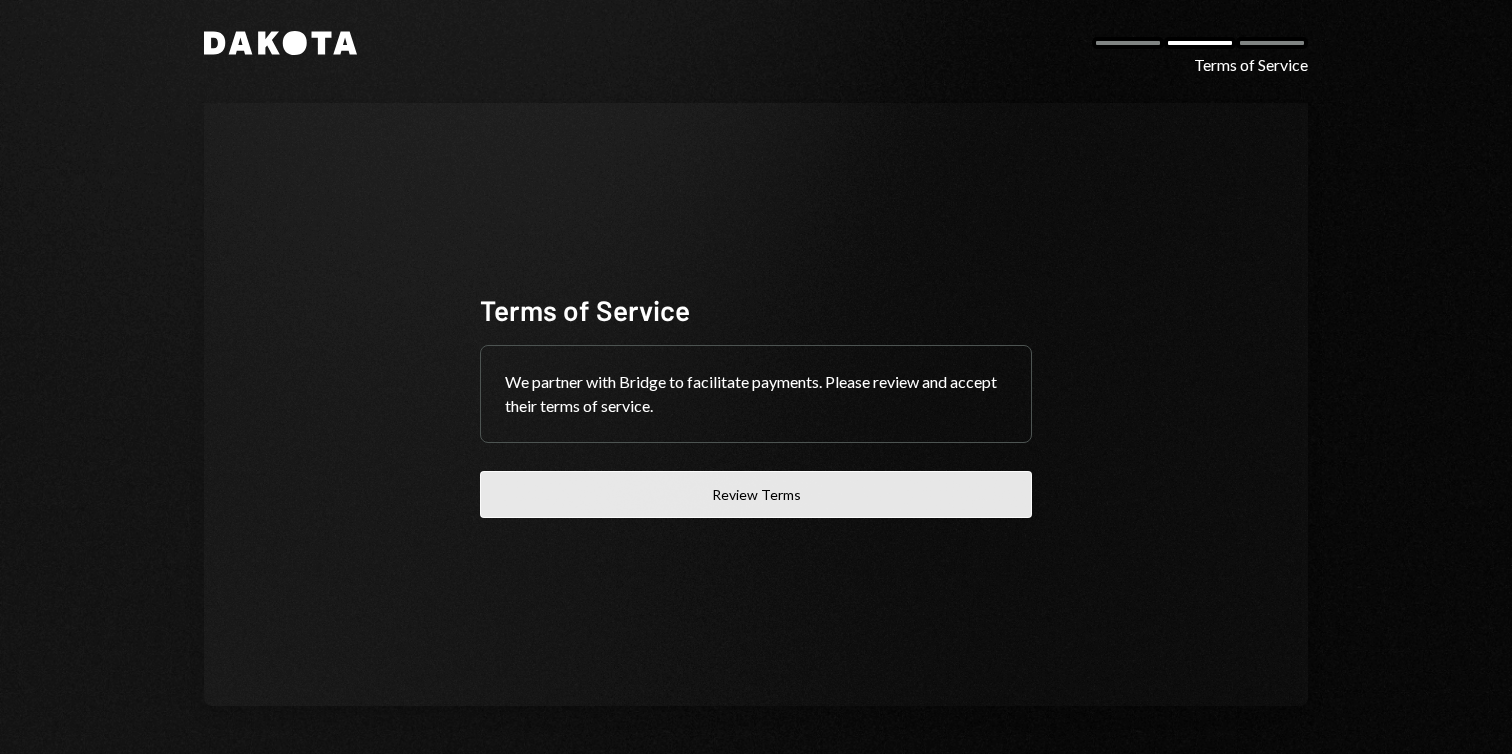 click on "Review Terms" at bounding box center (756, 494) 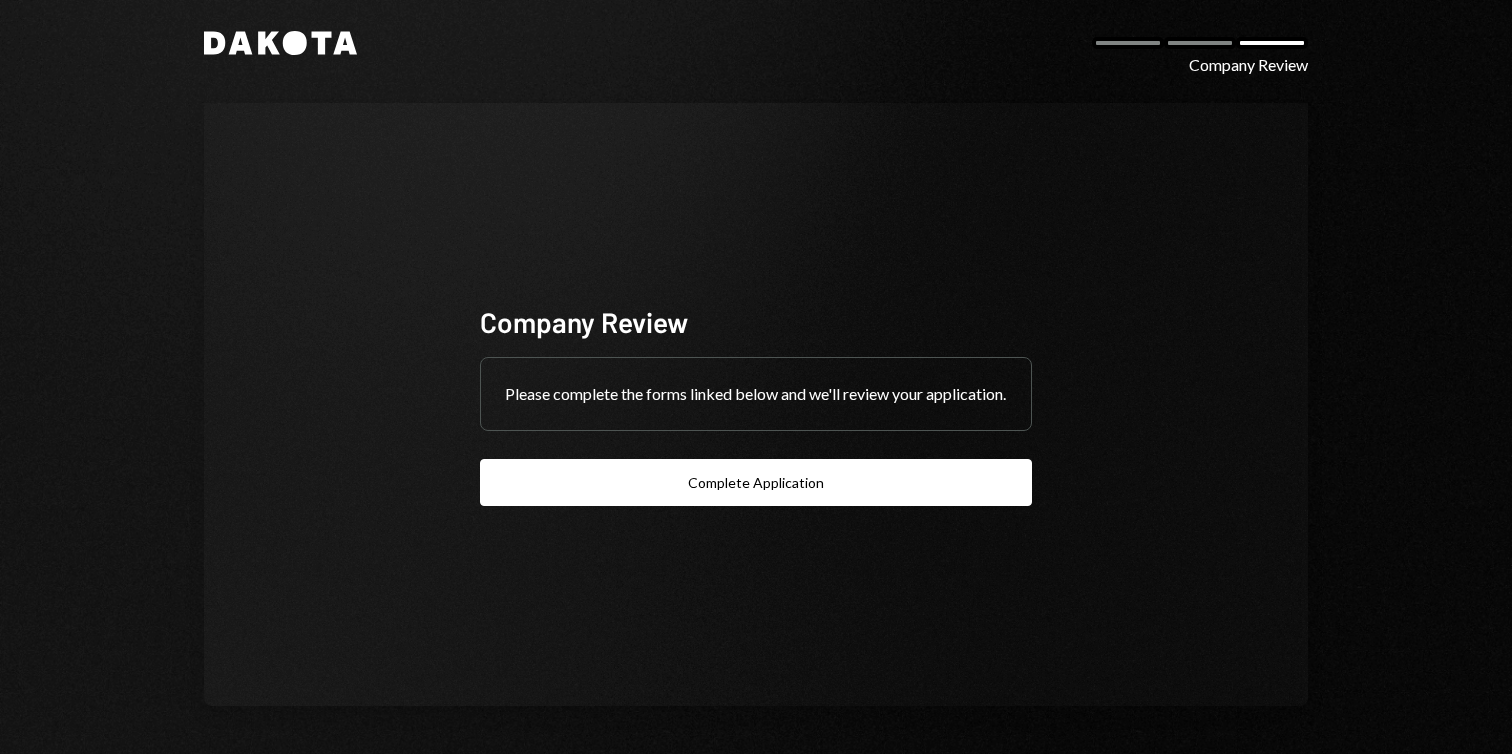 click on "Dakota" 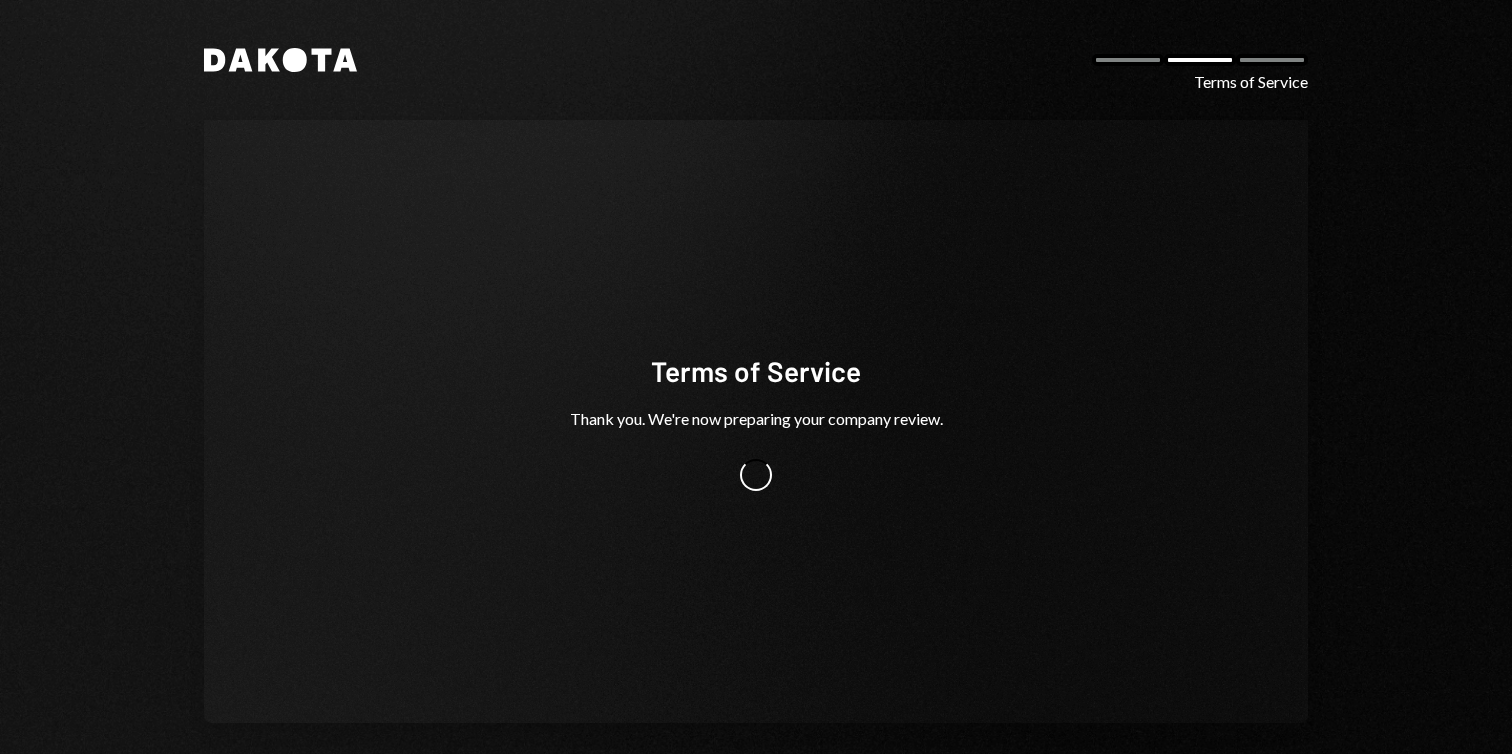 scroll, scrollTop: 0, scrollLeft: 0, axis: both 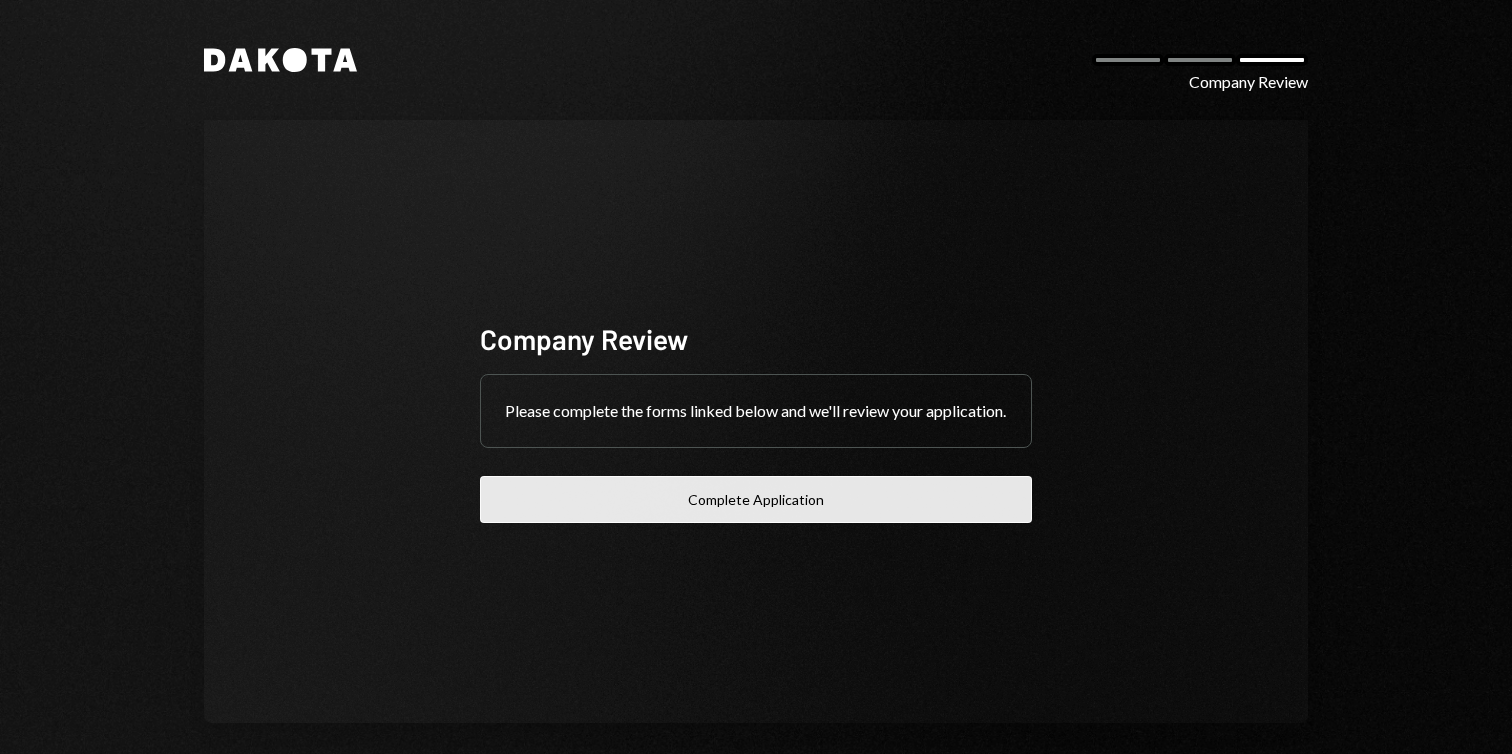 click on "Complete Application" at bounding box center [756, 499] 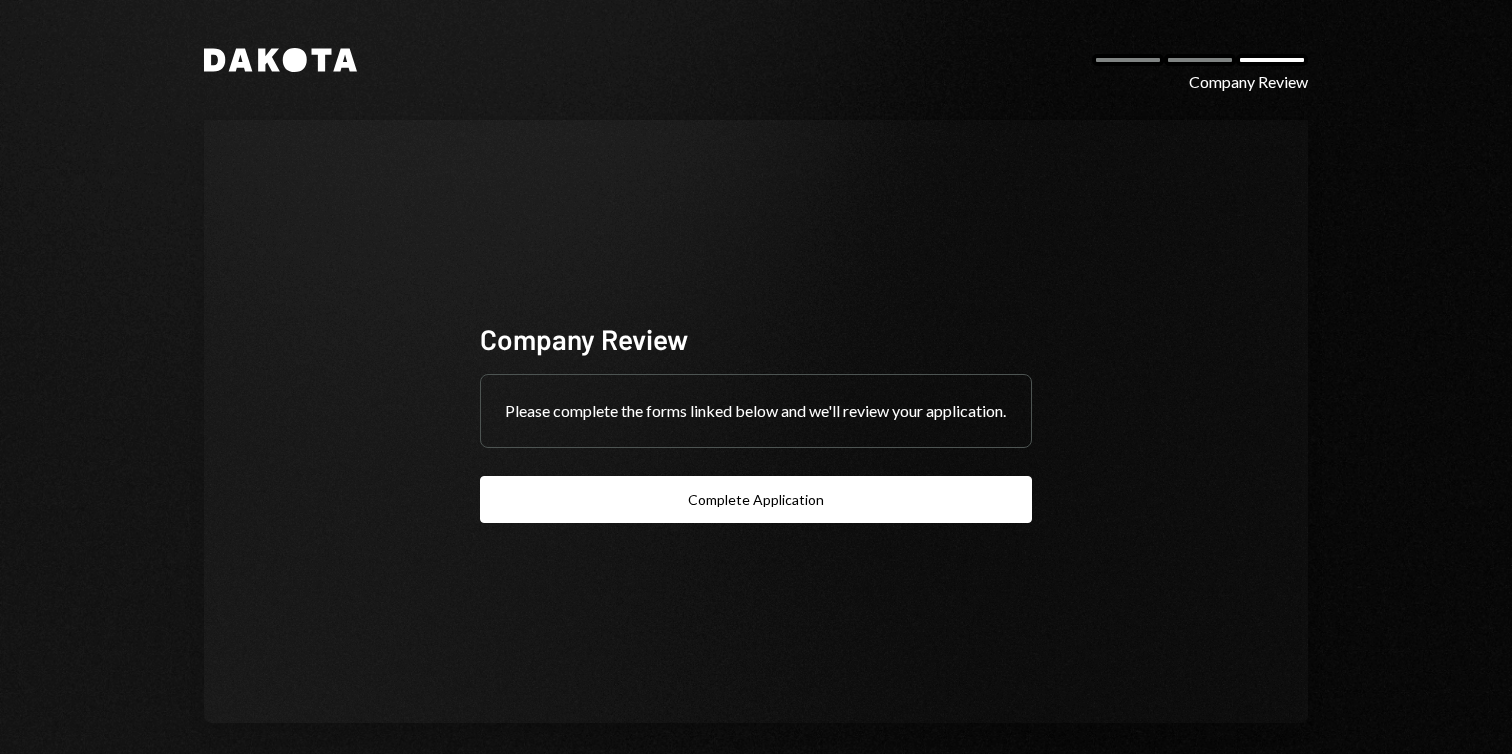 scroll, scrollTop: 0, scrollLeft: 0, axis: both 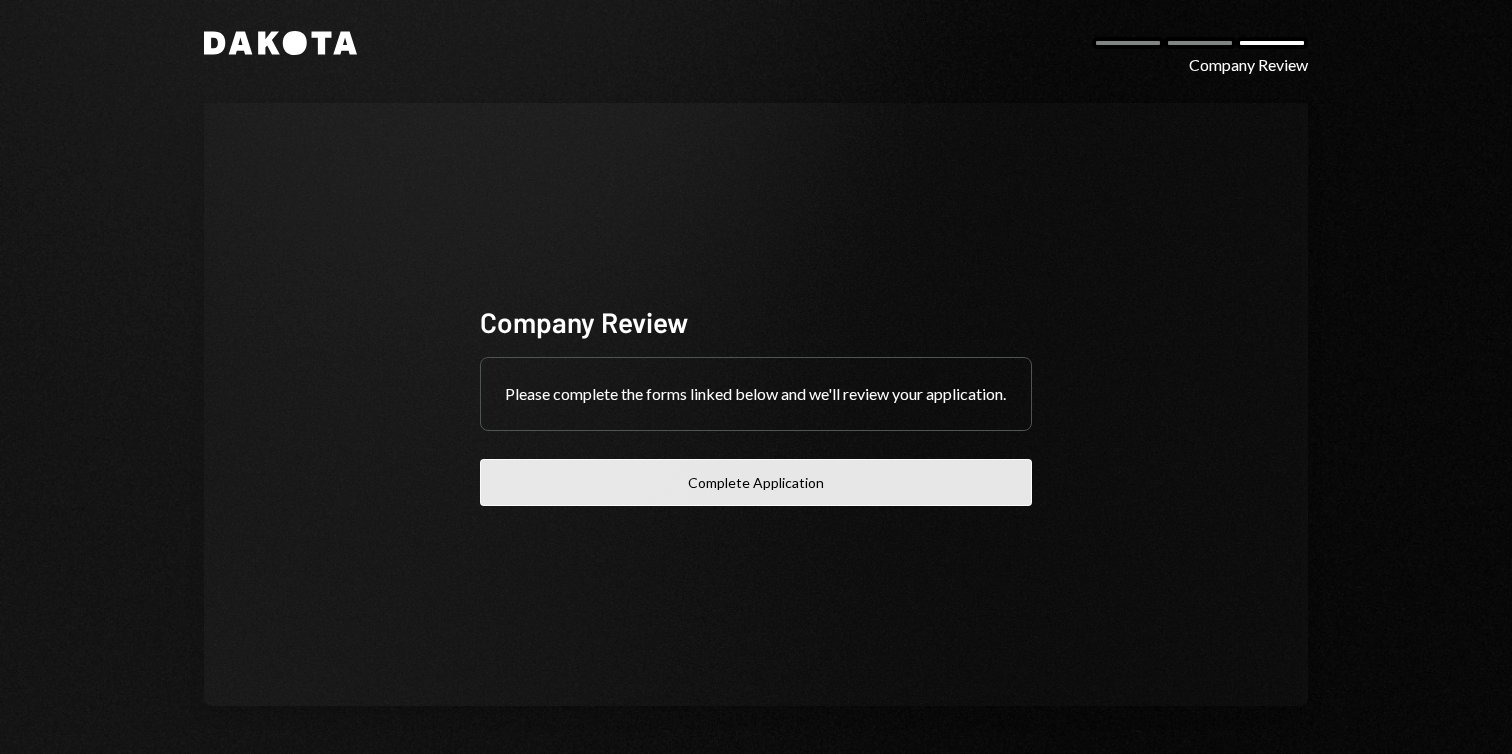 click on "Complete Application" at bounding box center [756, 482] 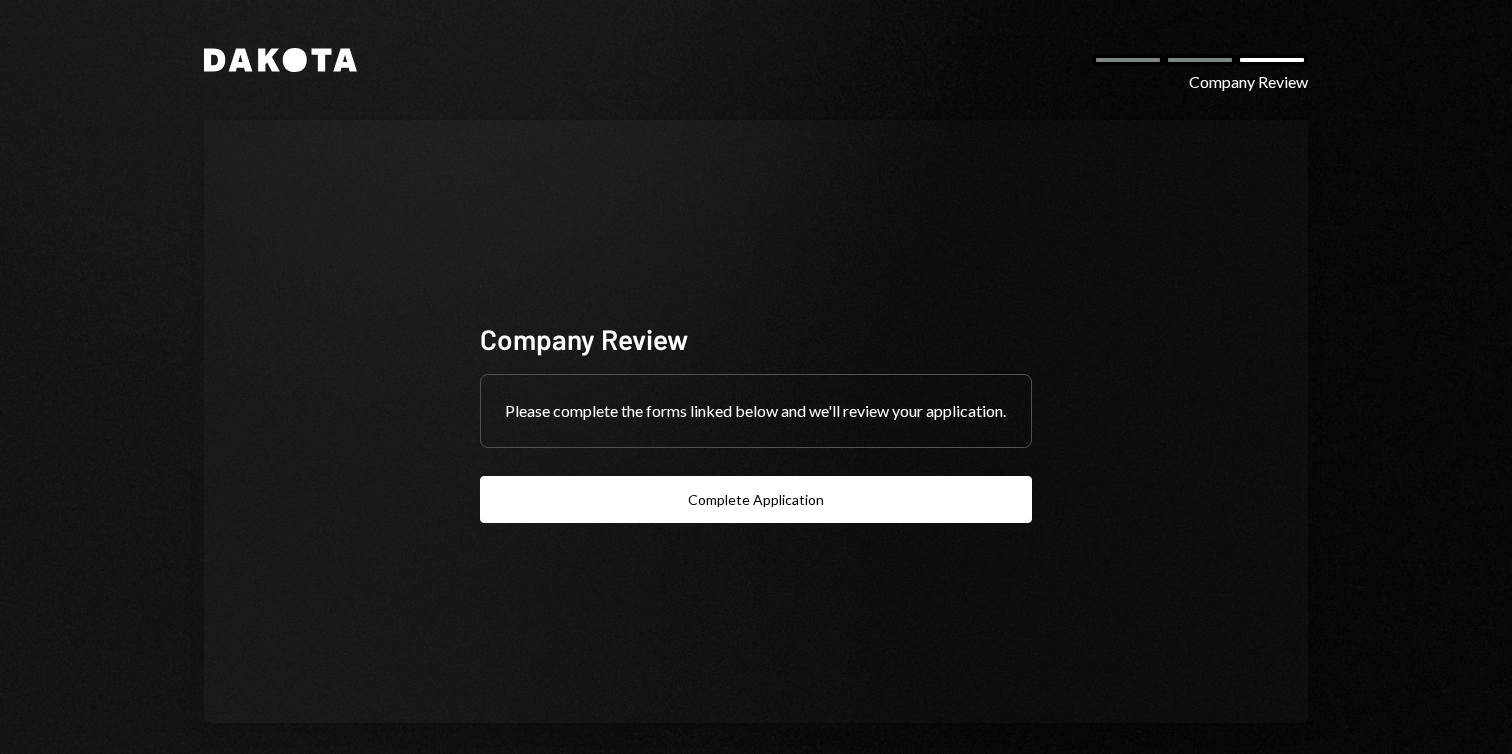 scroll, scrollTop: 0, scrollLeft: 0, axis: both 